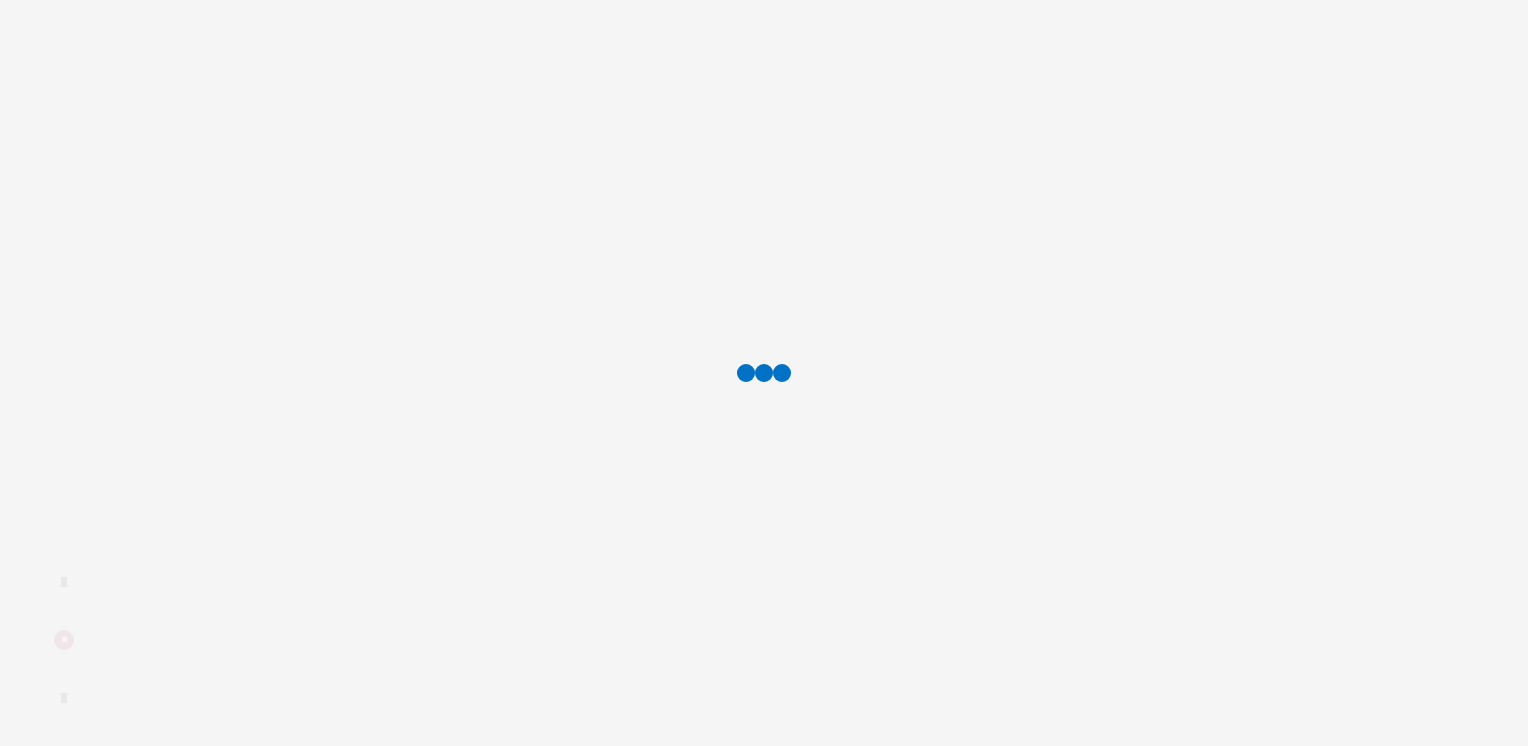 scroll, scrollTop: 0, scrollLeft: 0, axis: both 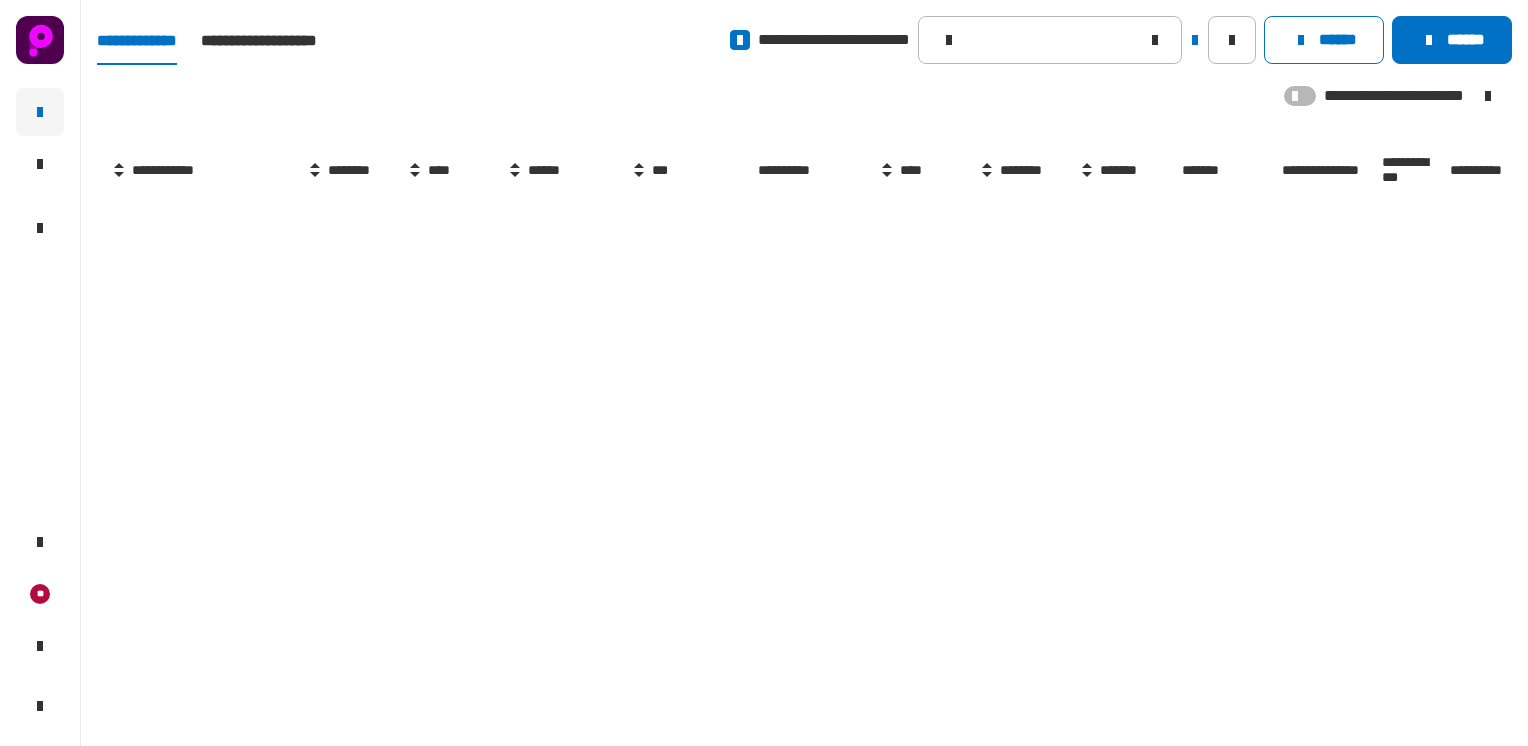 type on "**********" 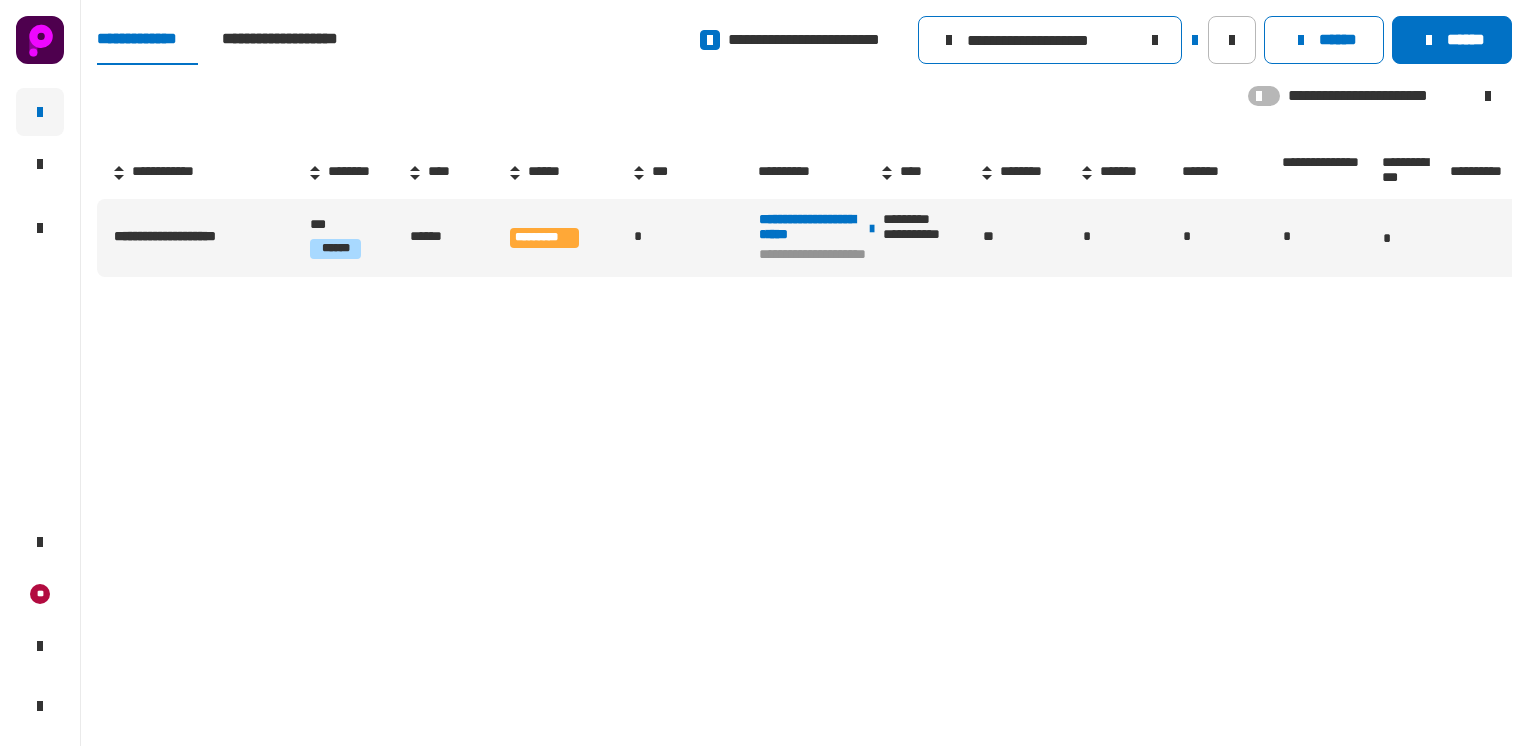 click on "**********" 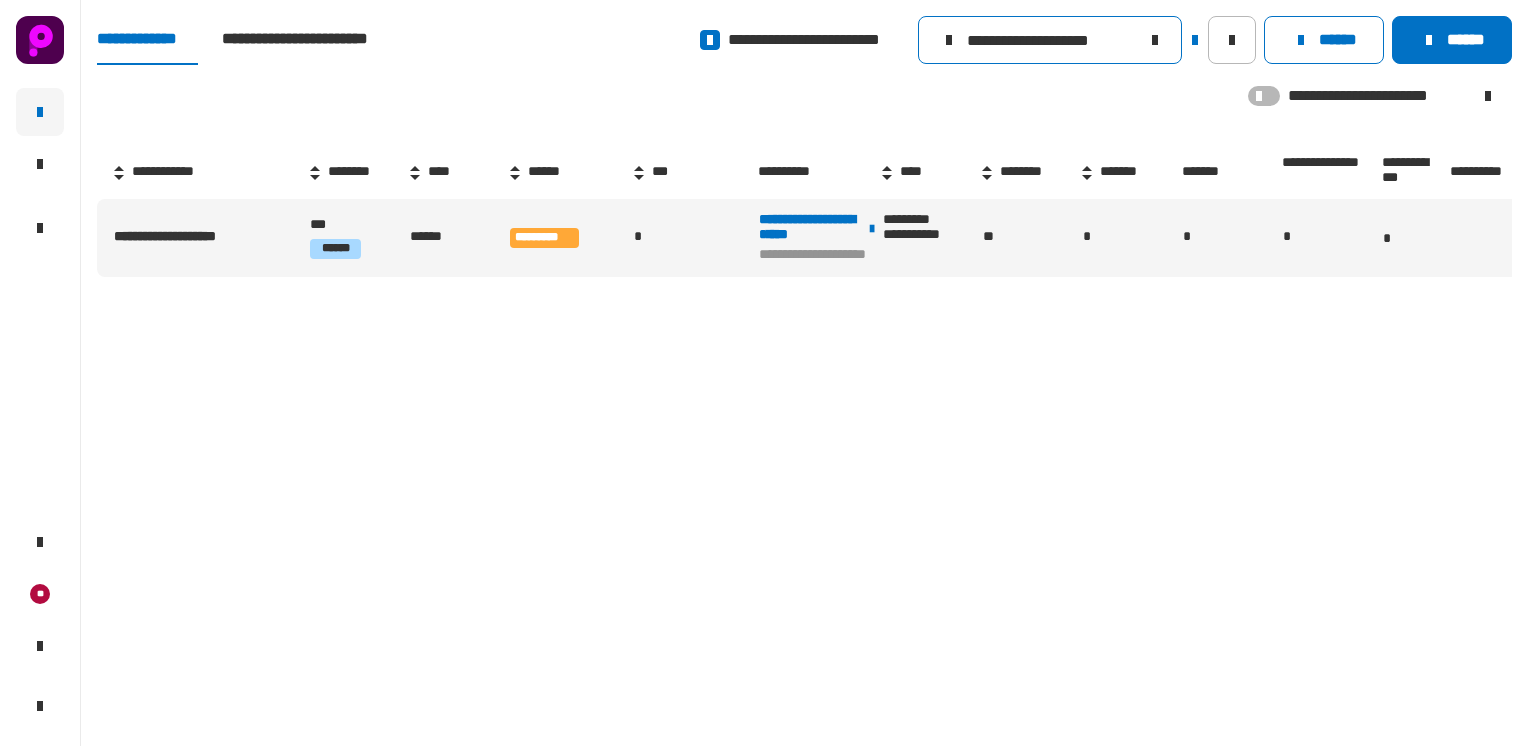 click 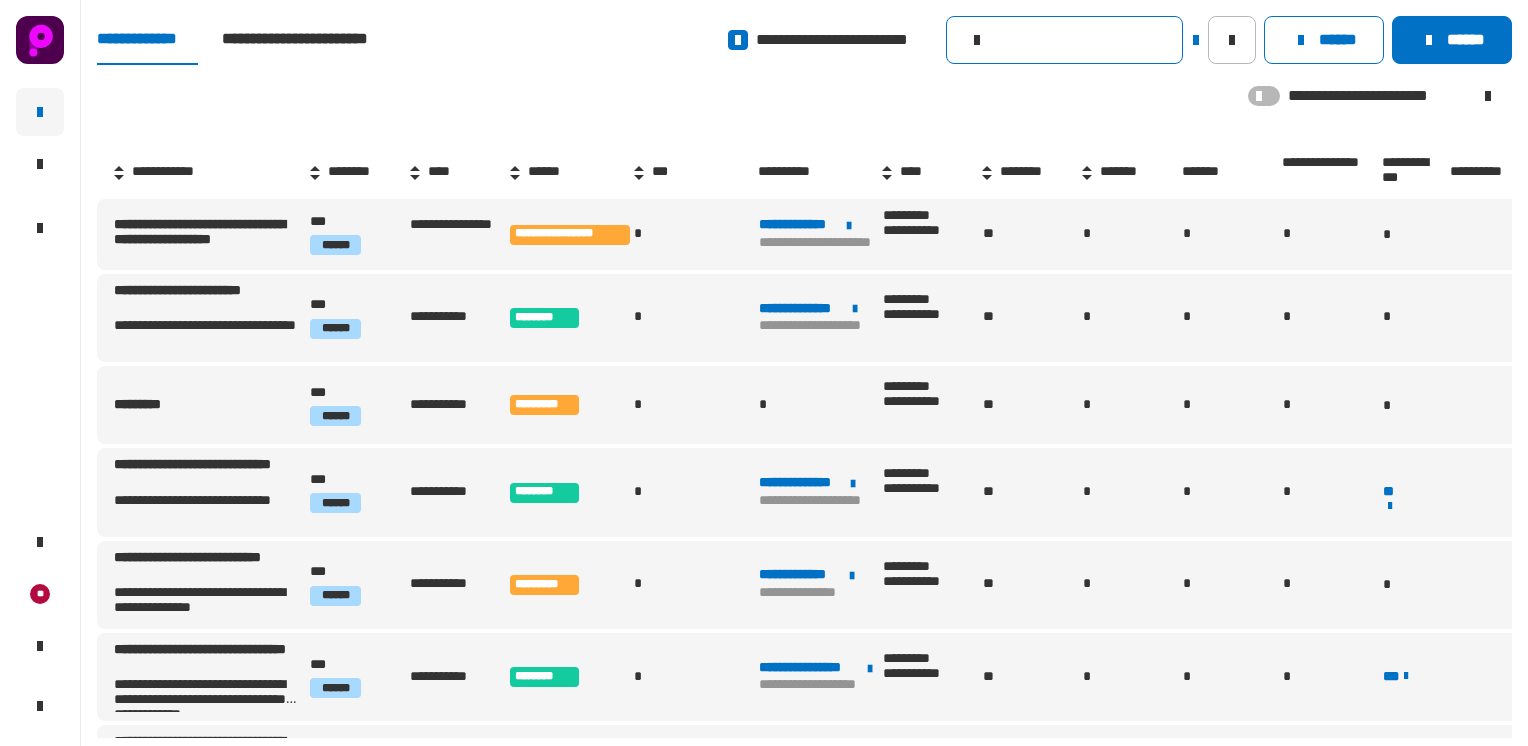 click 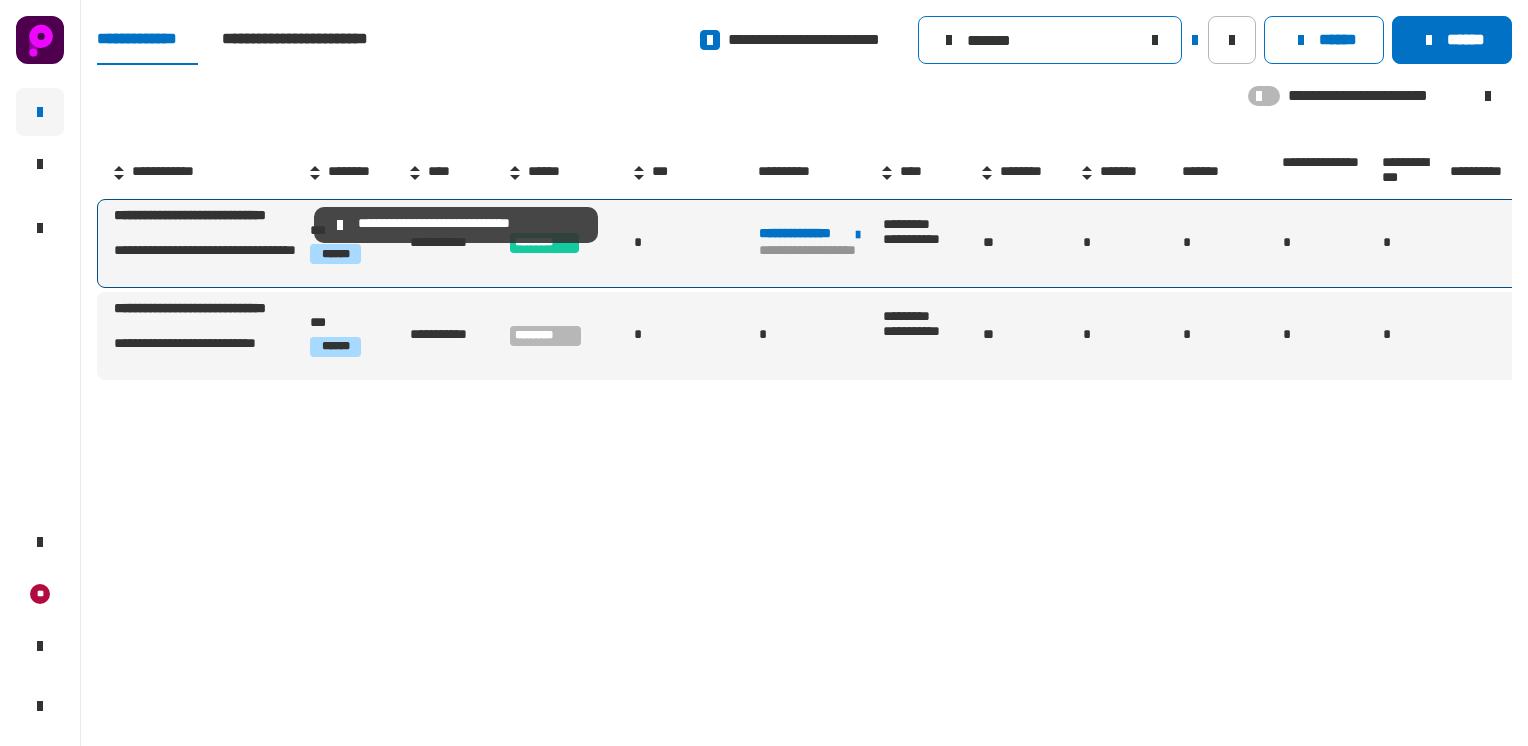 type on "*******" 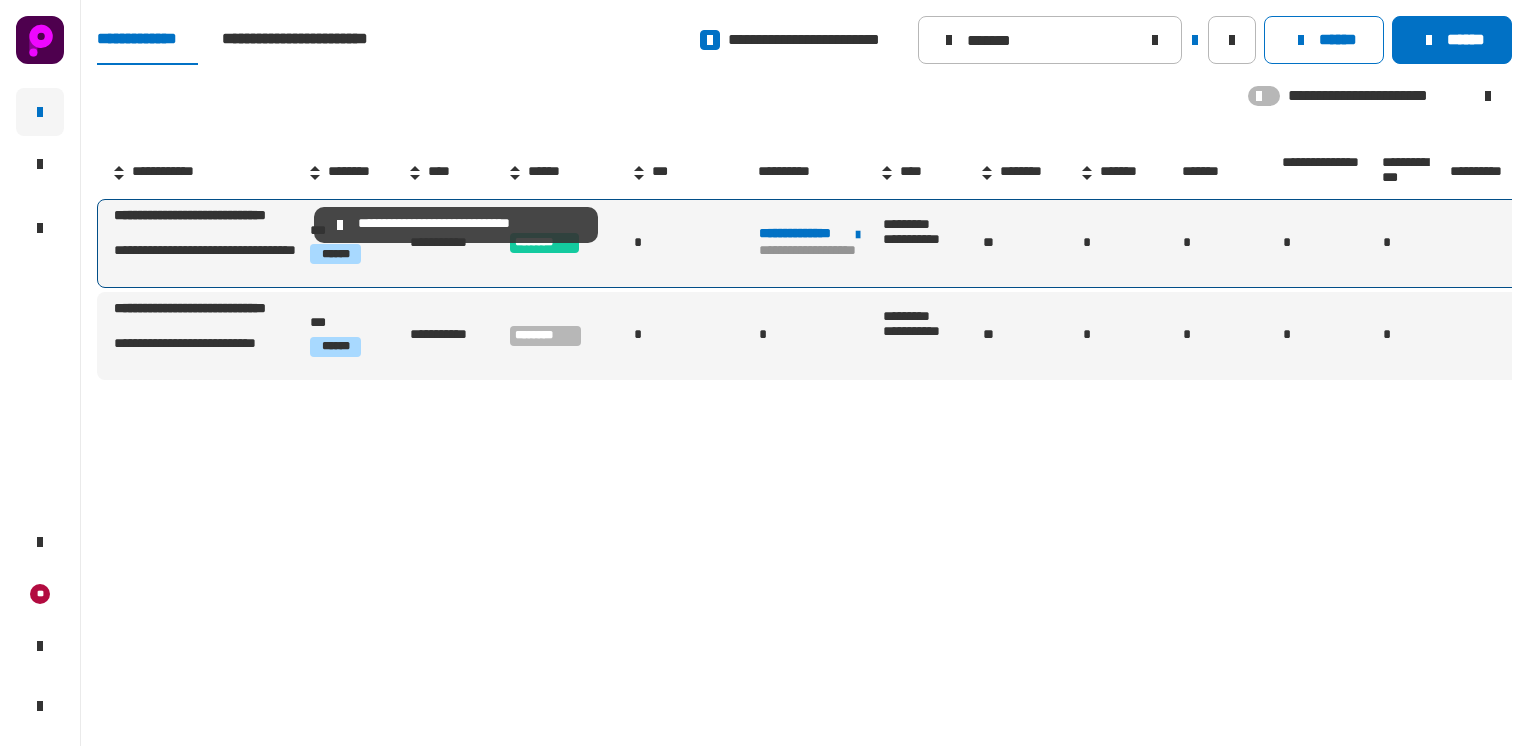 click on "**********" at bounding box center [210, 225] 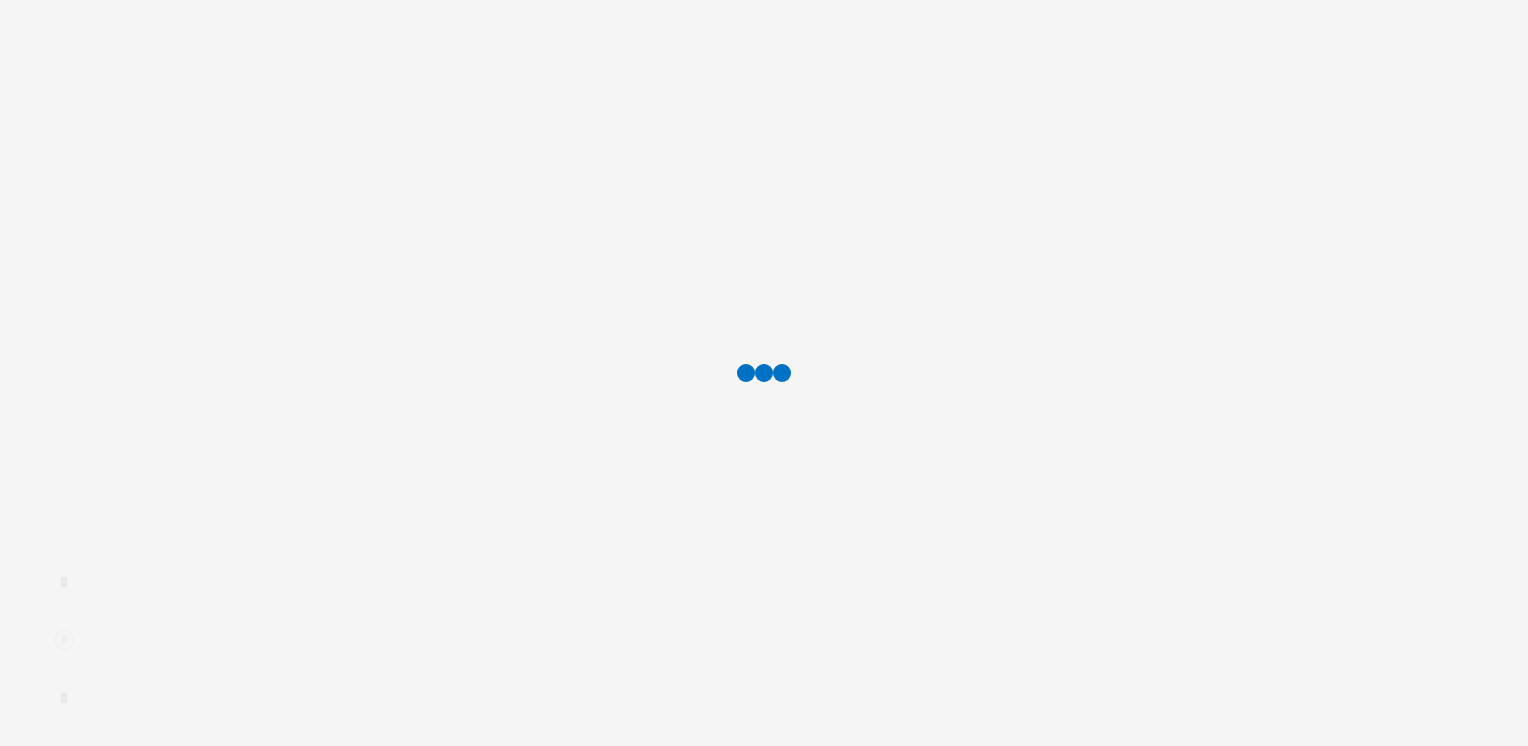 scroll, scrollTop: 0, scrollLeft: 0, axis: both 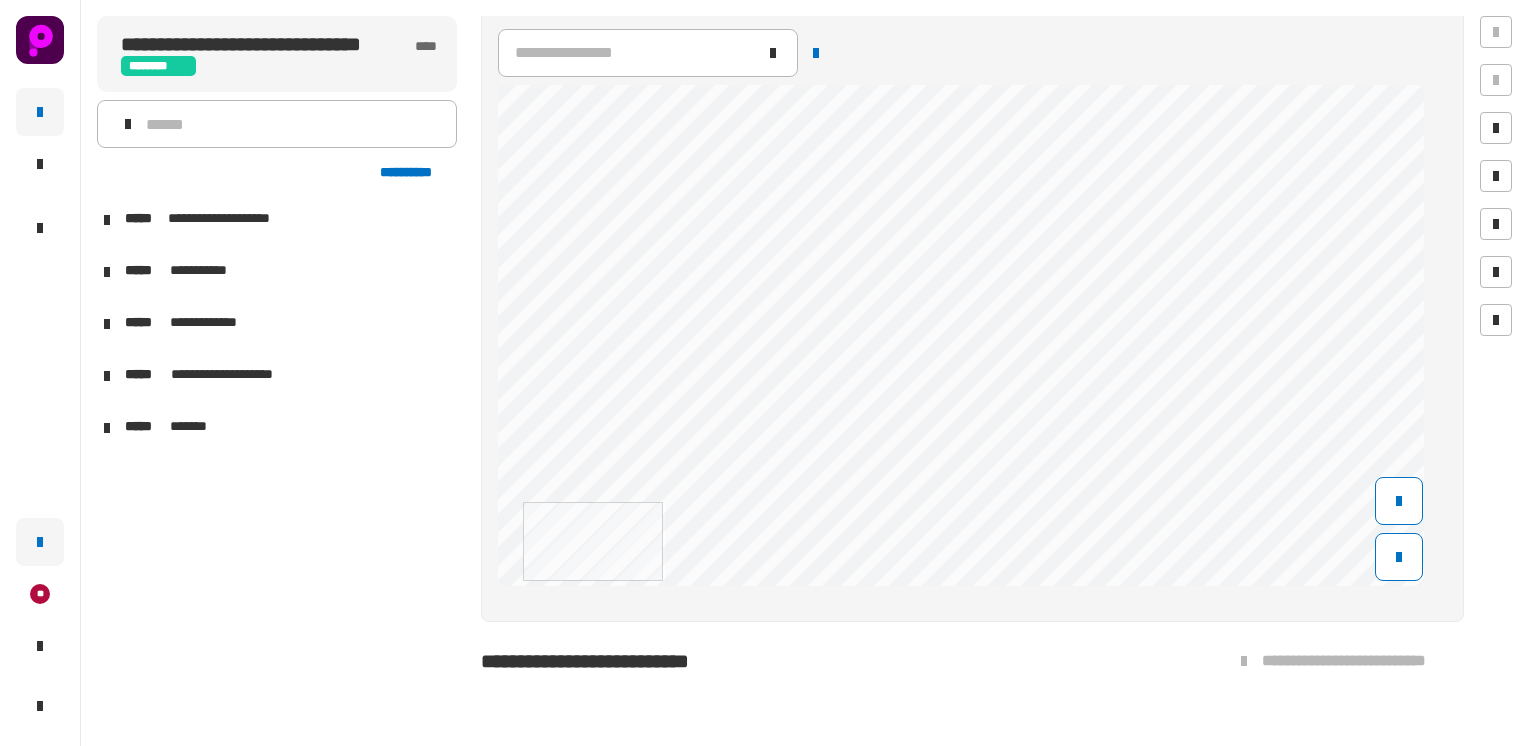 click 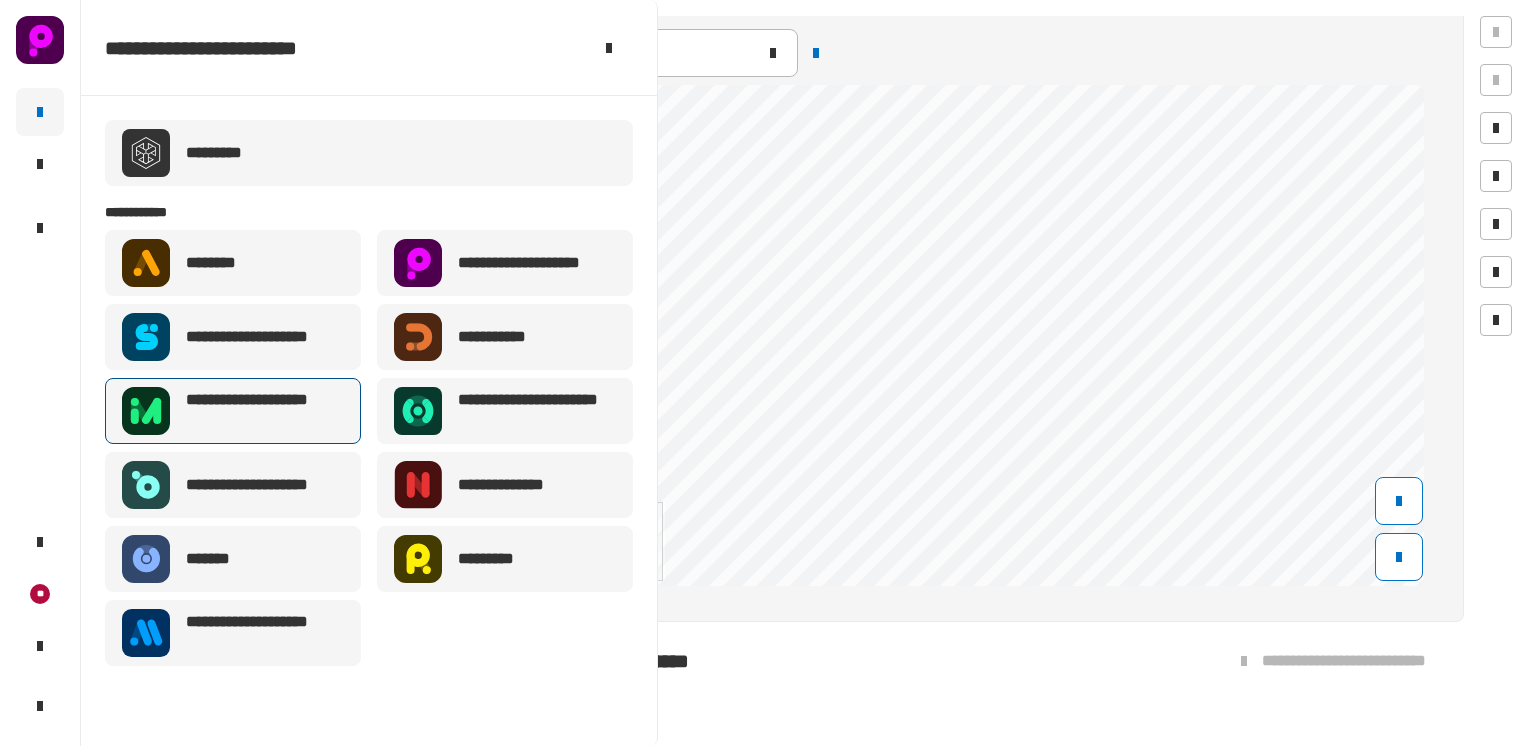 click on "**********" at bounding box center [265, 411] 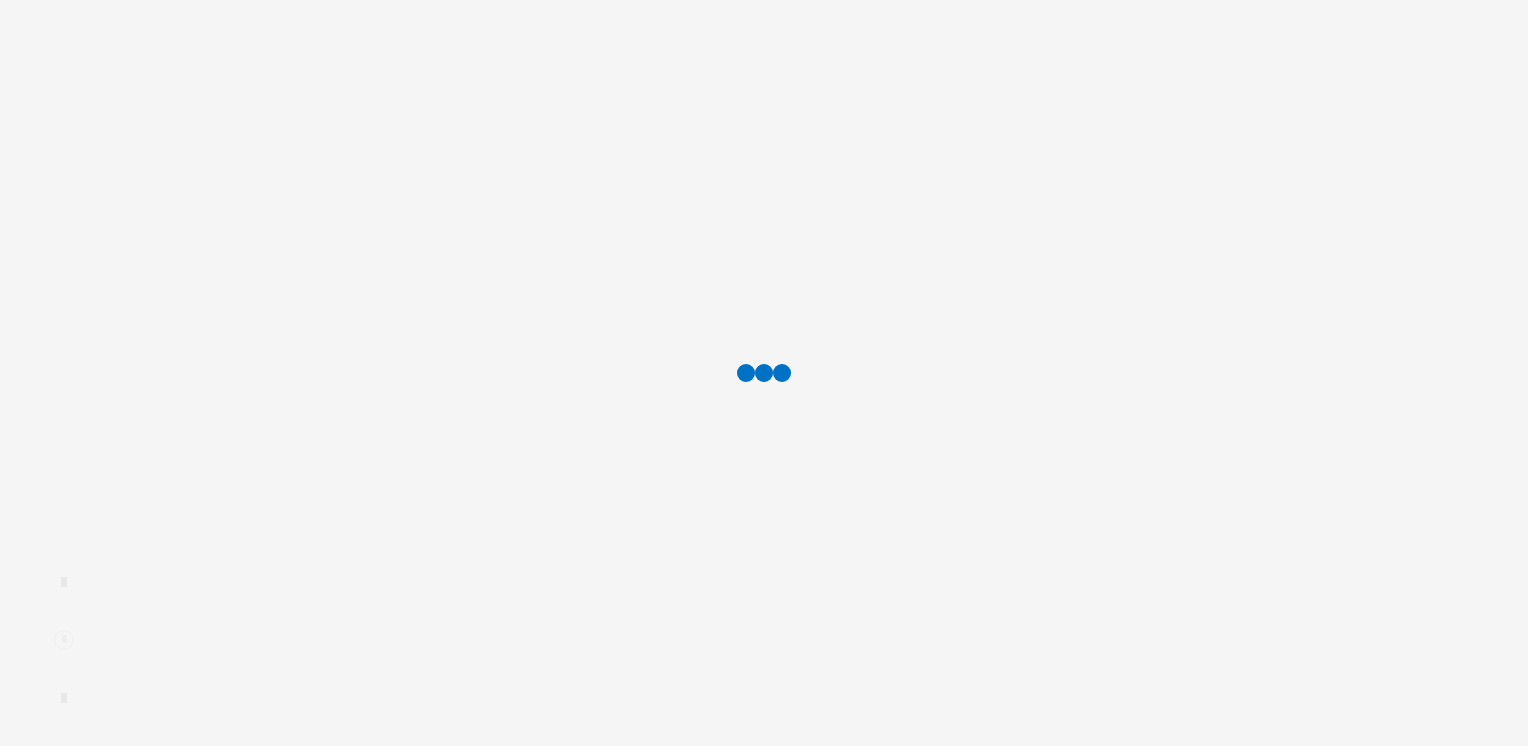 scroll, scrollTop: 0, scrollLeft: 0, axis: both 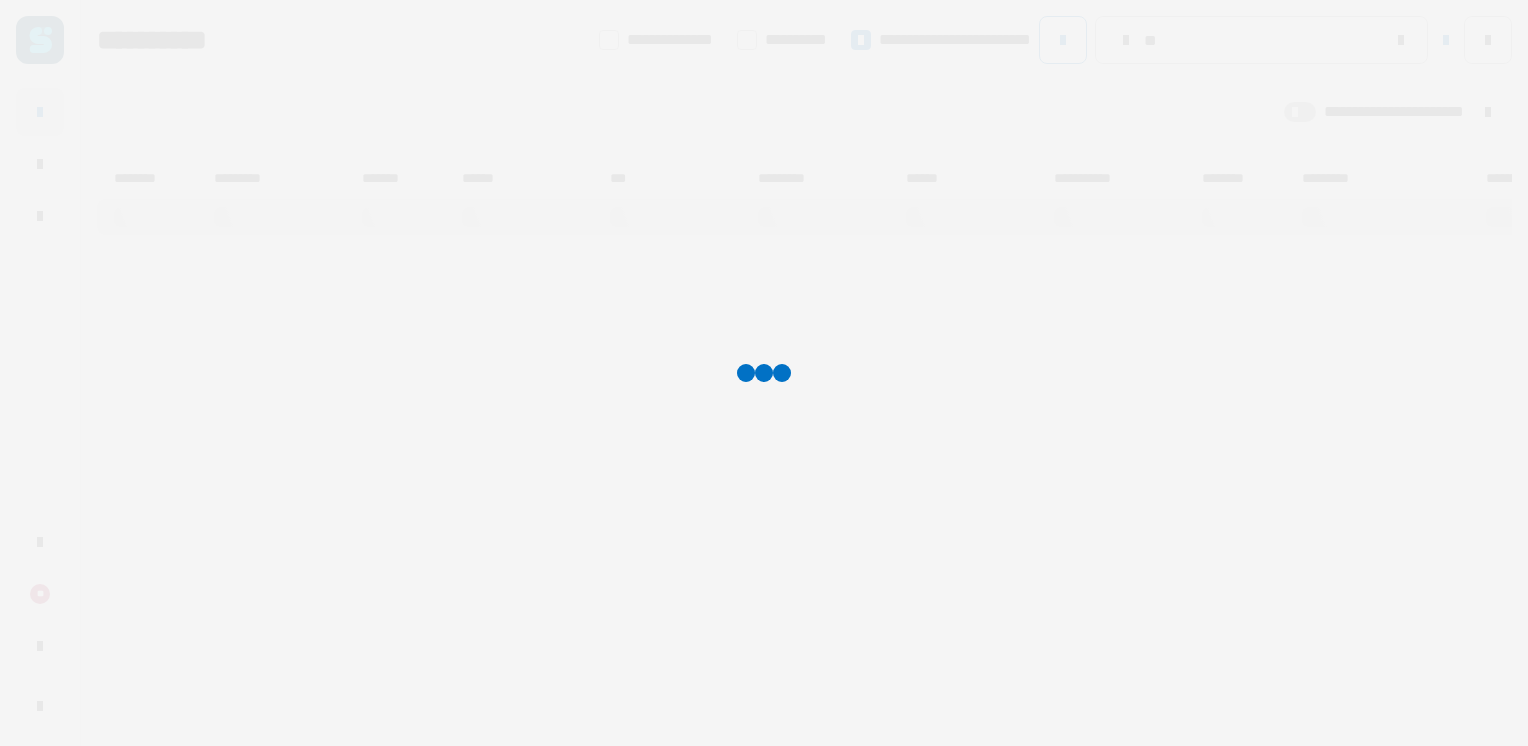 type on "**" 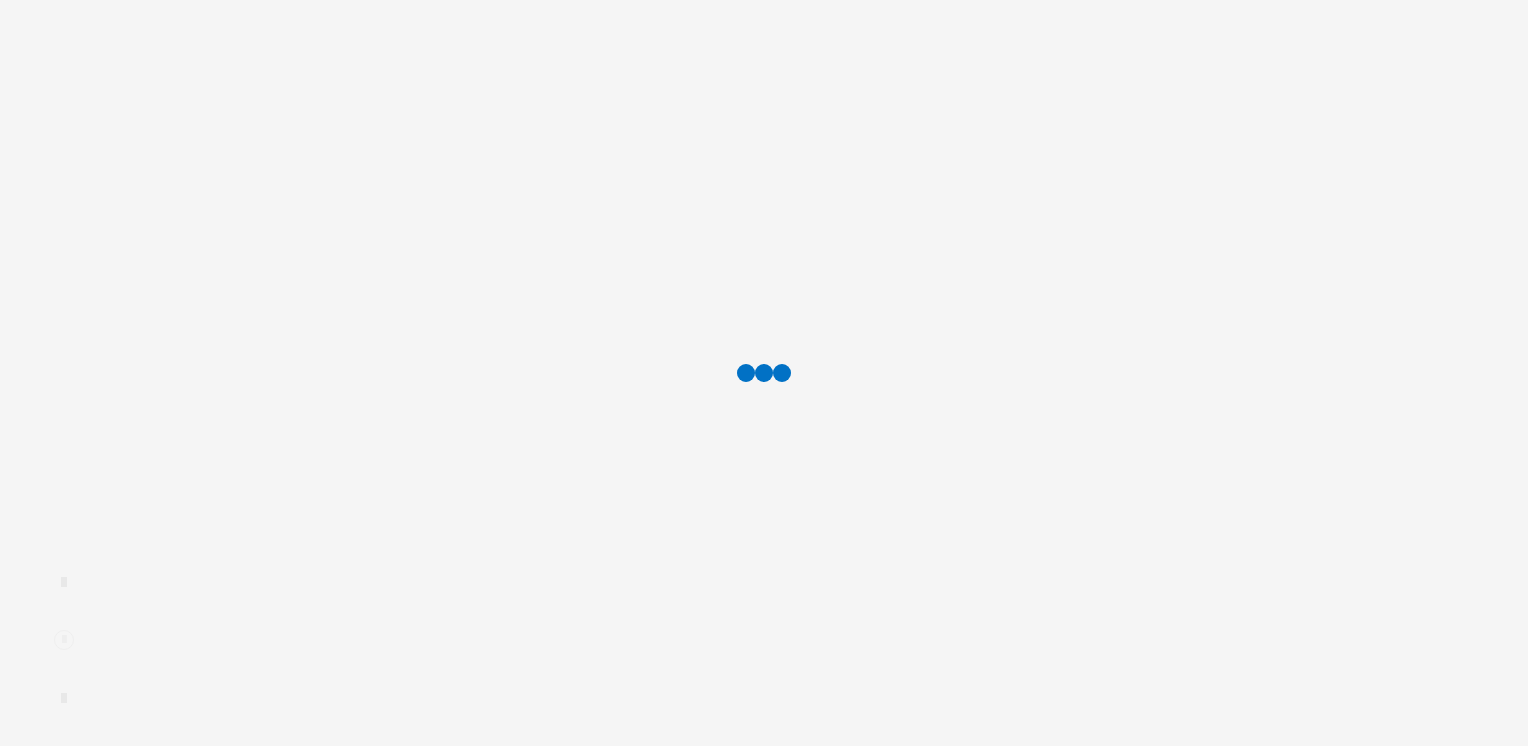 scroll, scrollTop: 0, scrollLeft: 0, axis: both 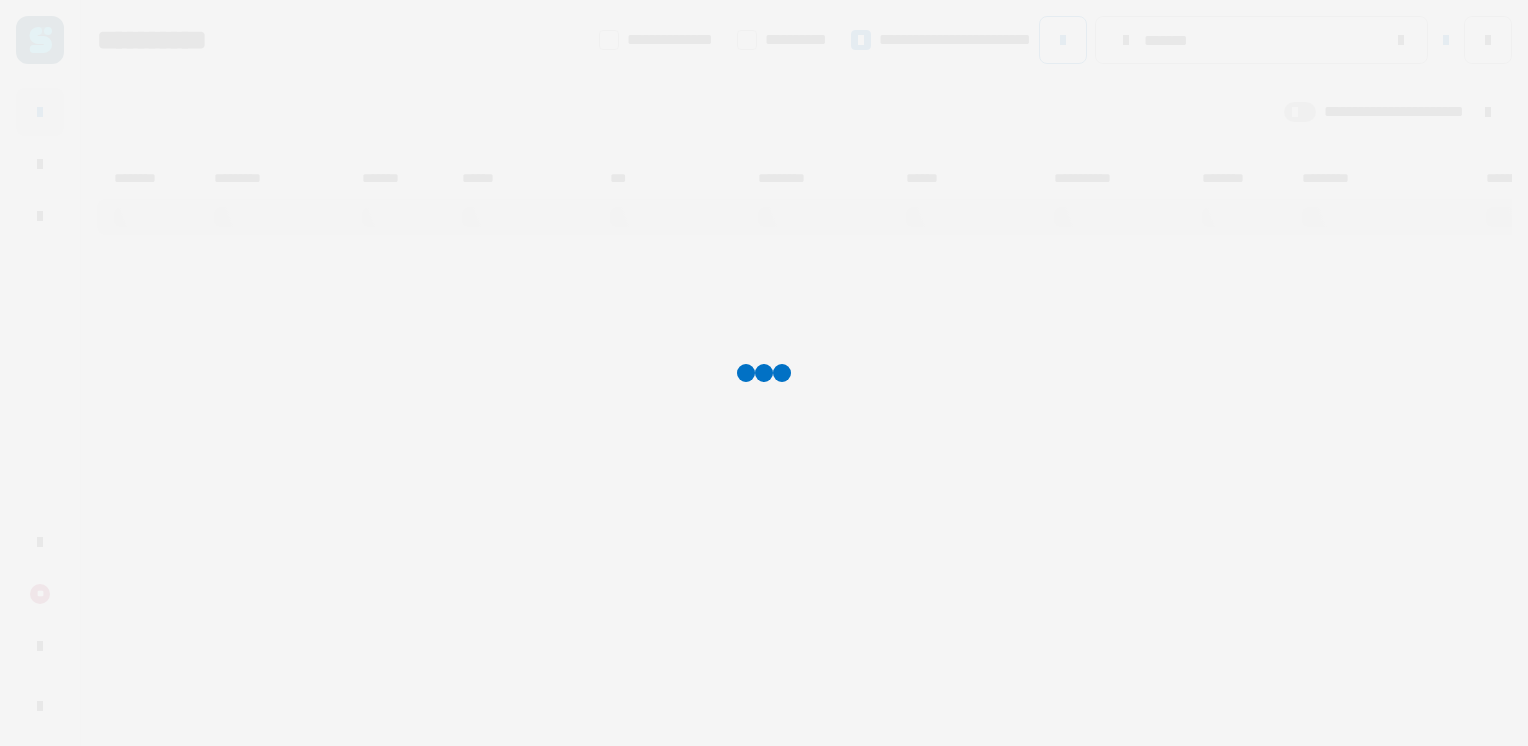 type on "*******" 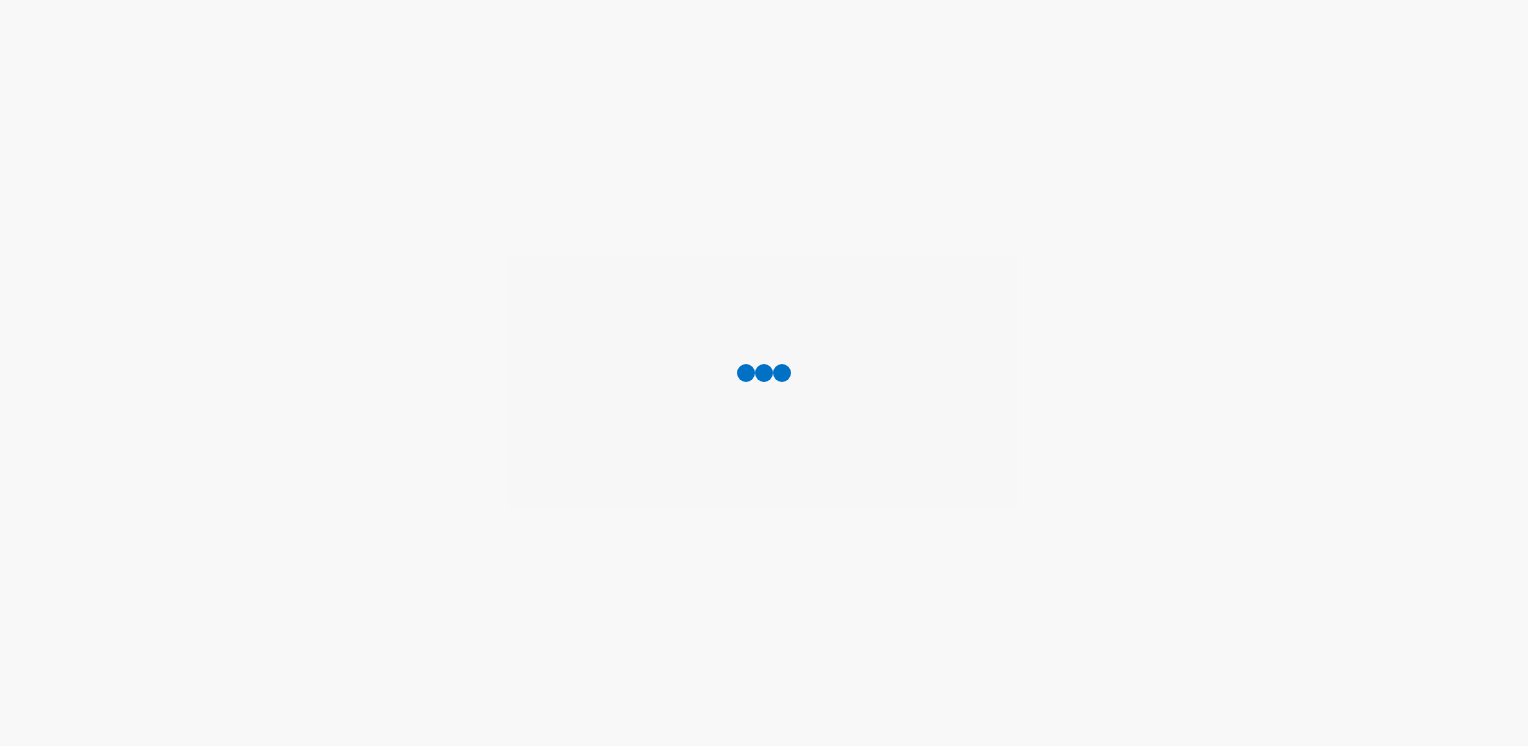 scroll, scrollTop: 0, scrollLeft: 0, axis: both 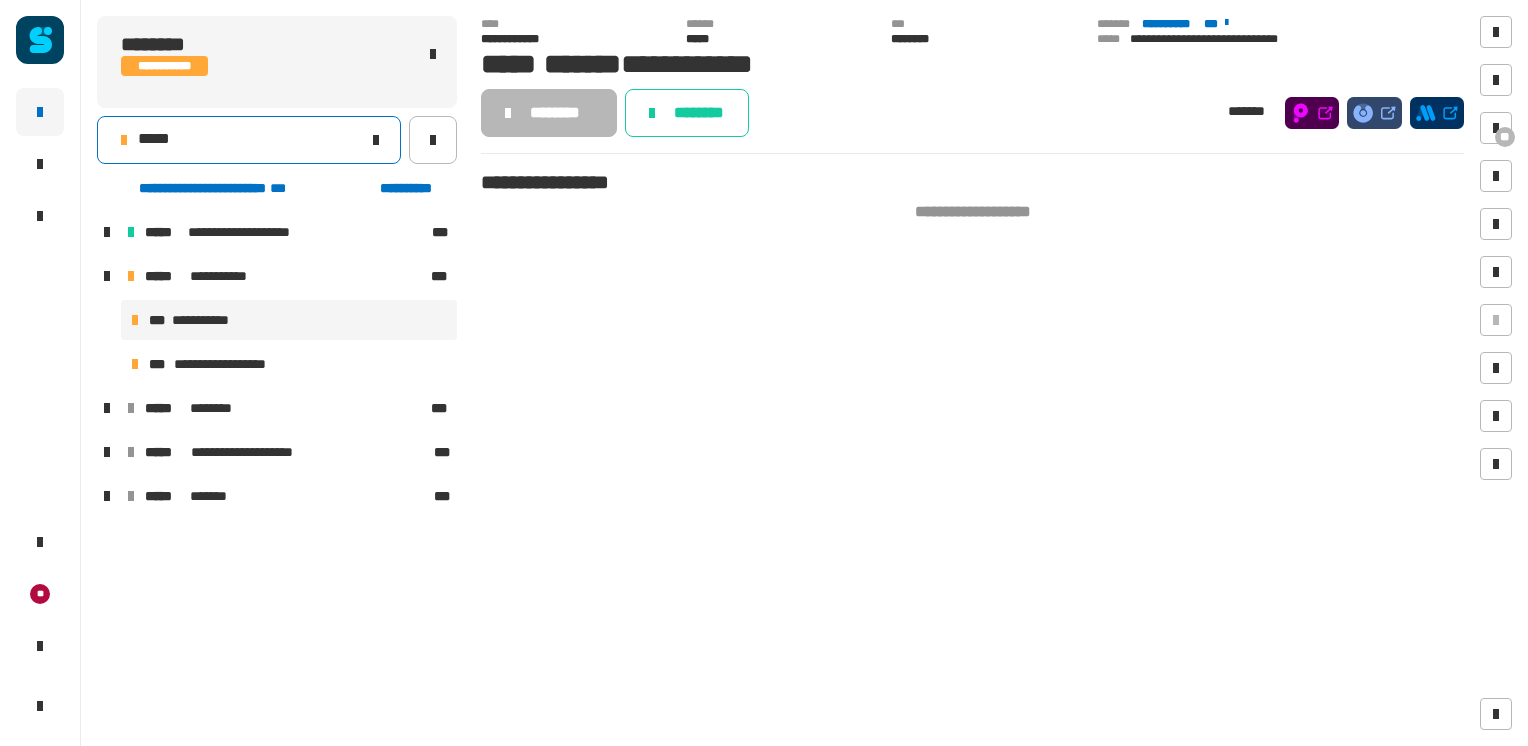click on "*****" 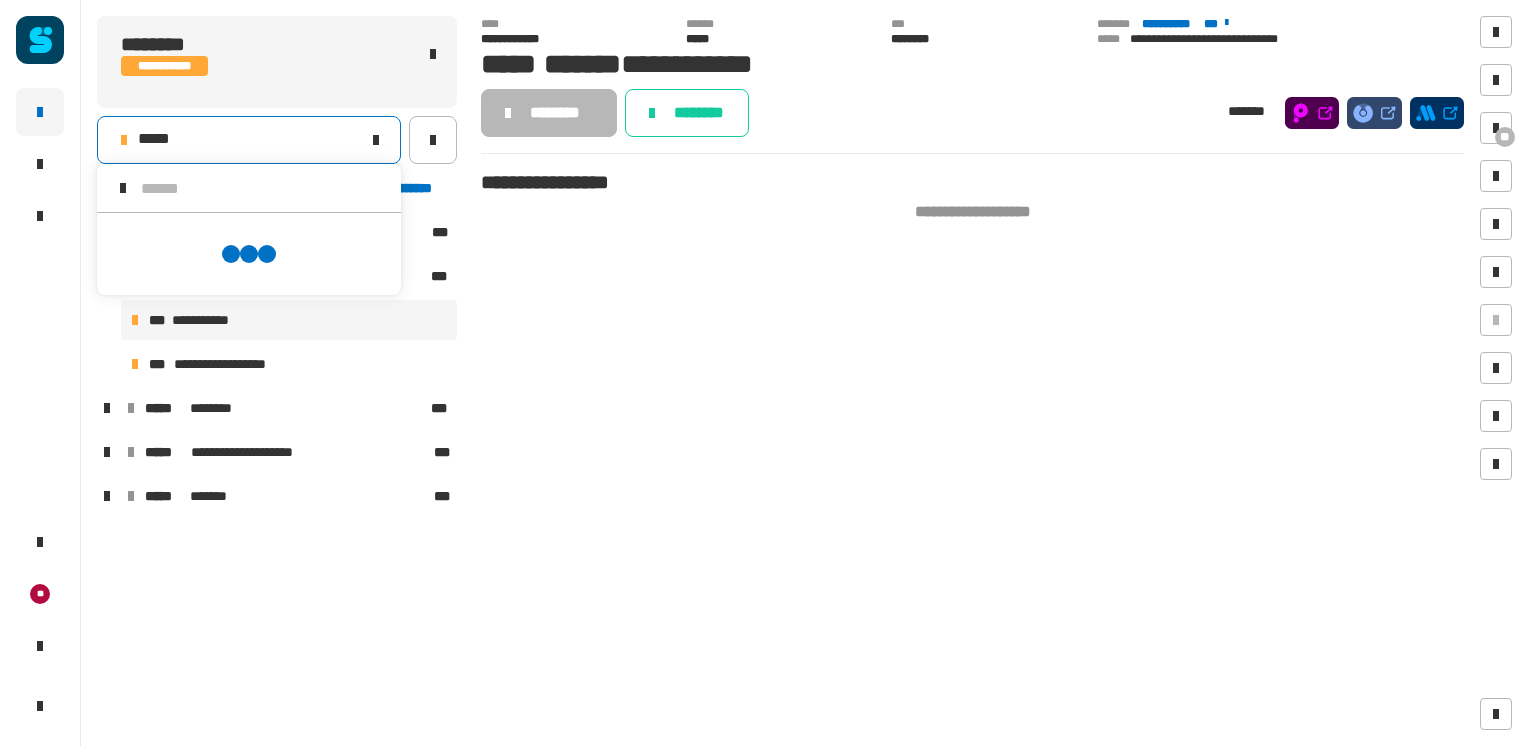 scroll, scrollTop: 0, scrollLeft: 0, axis: both 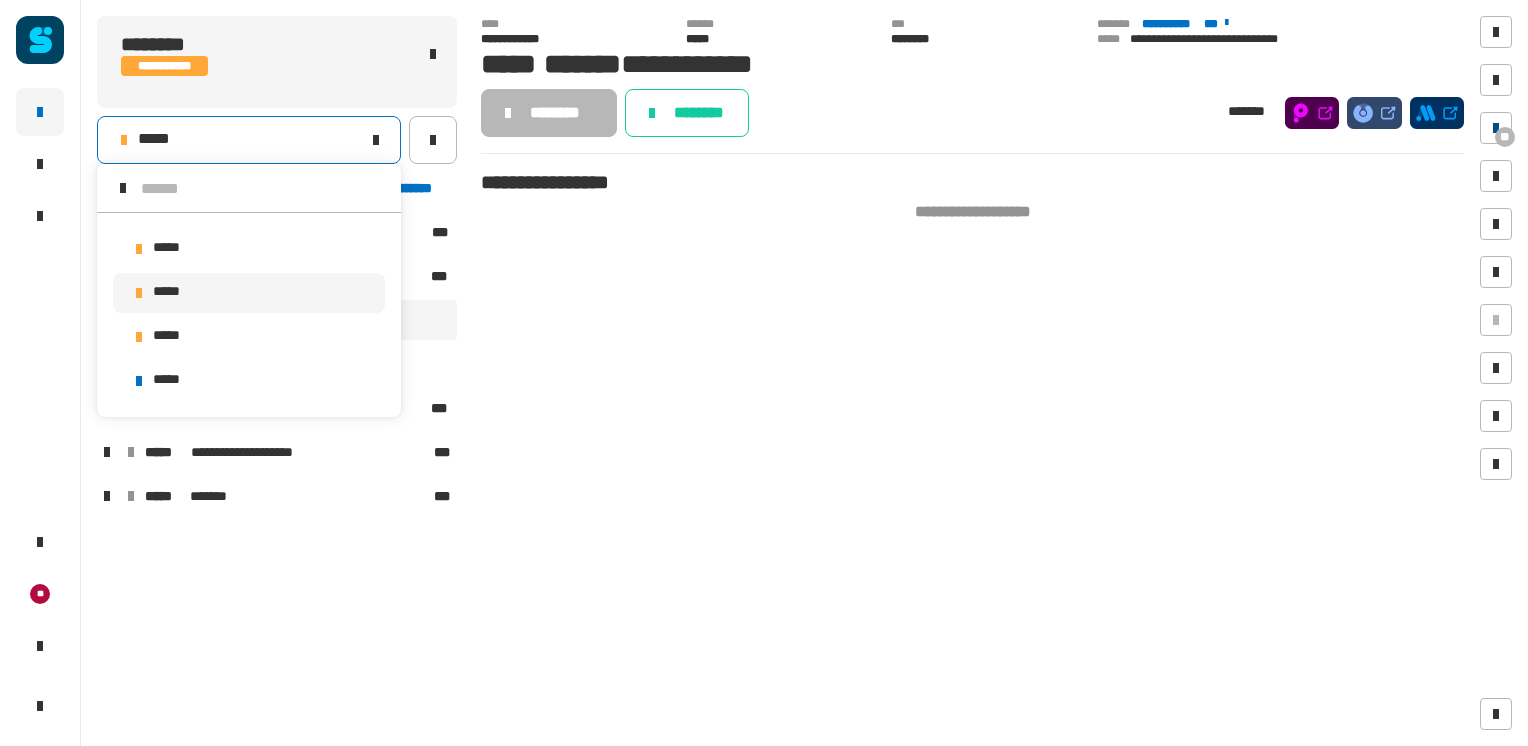 click on "**" at bounding box center [1496, 128] 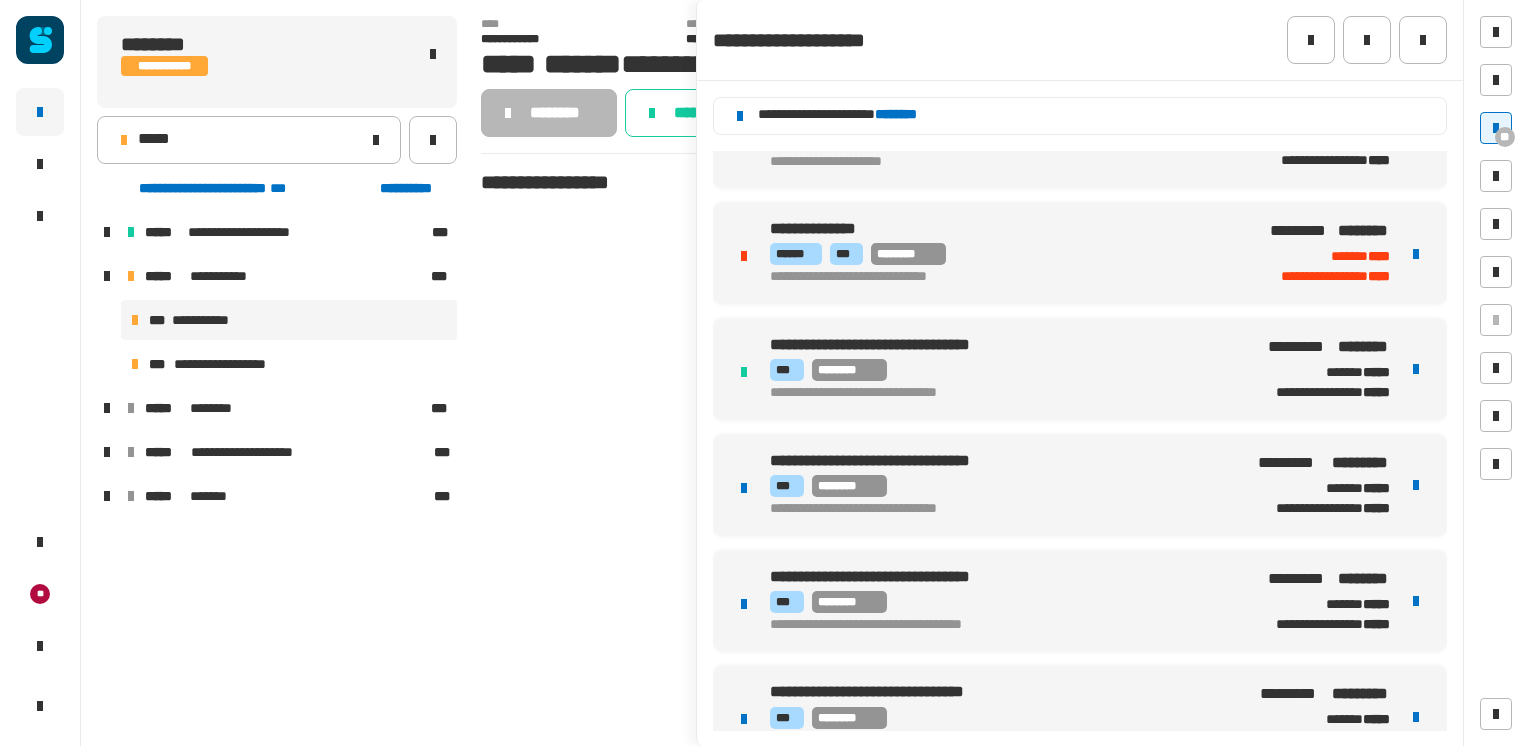 scroll, scrollTop: 789, scrollLeft: 0, axis: vertical 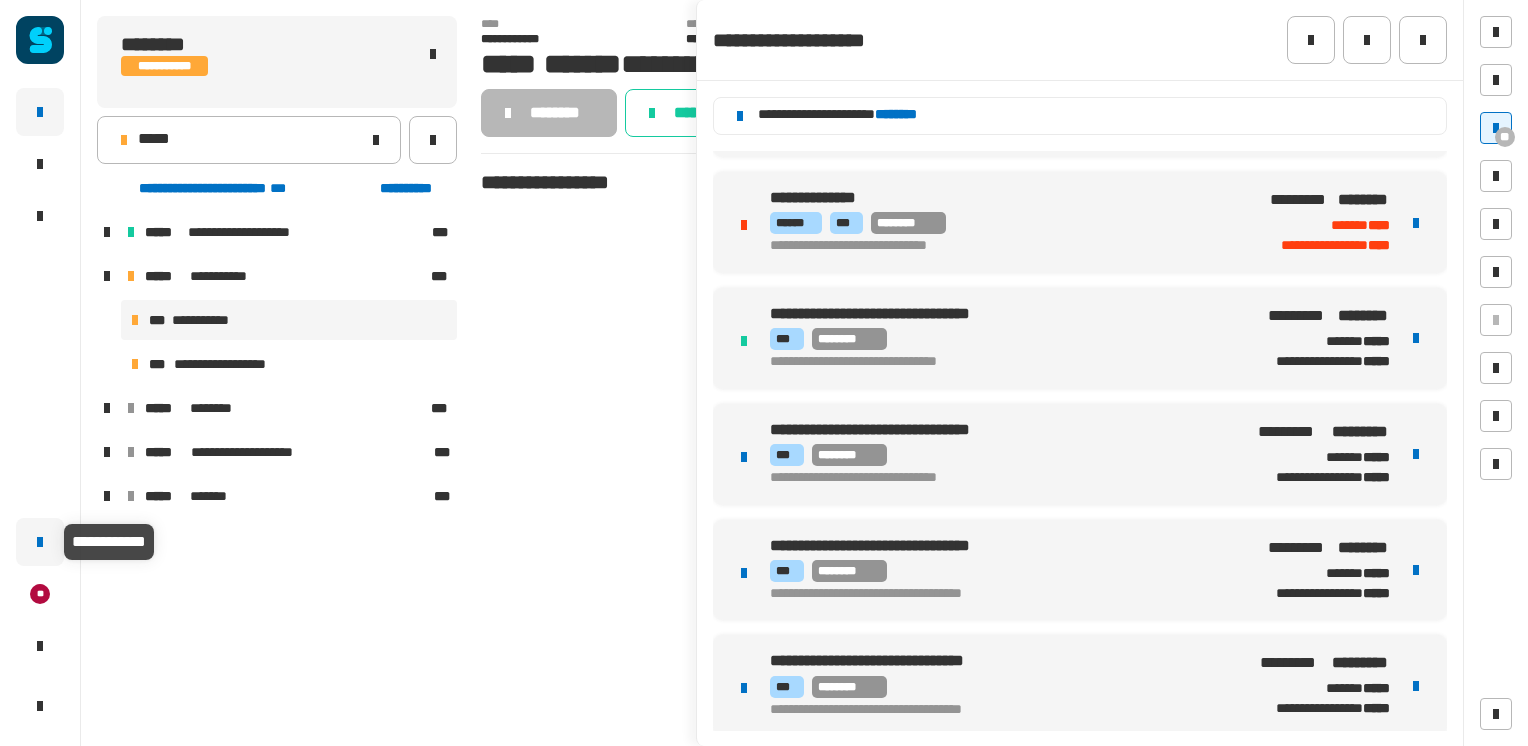 click 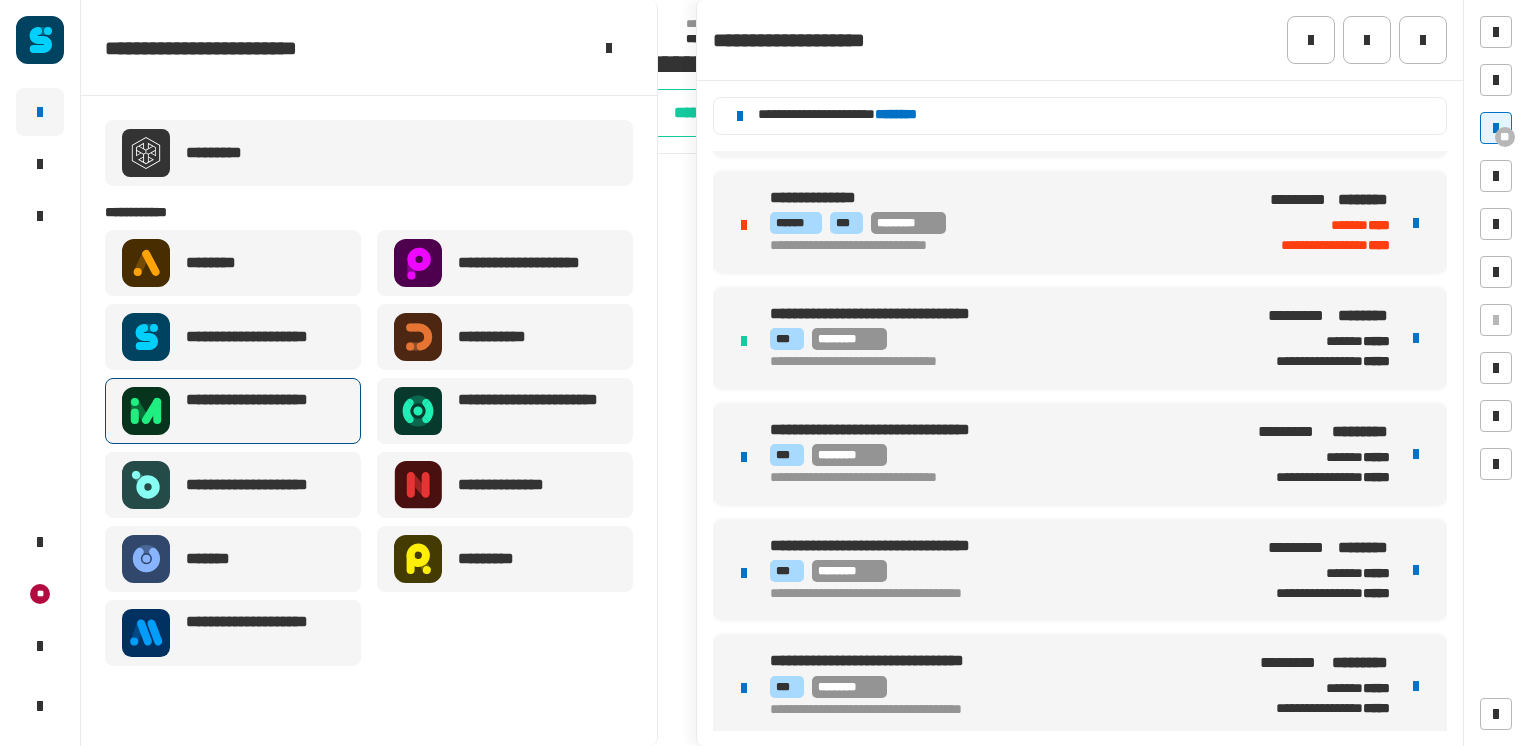 click on "**********" at bounding box center [265, 411] 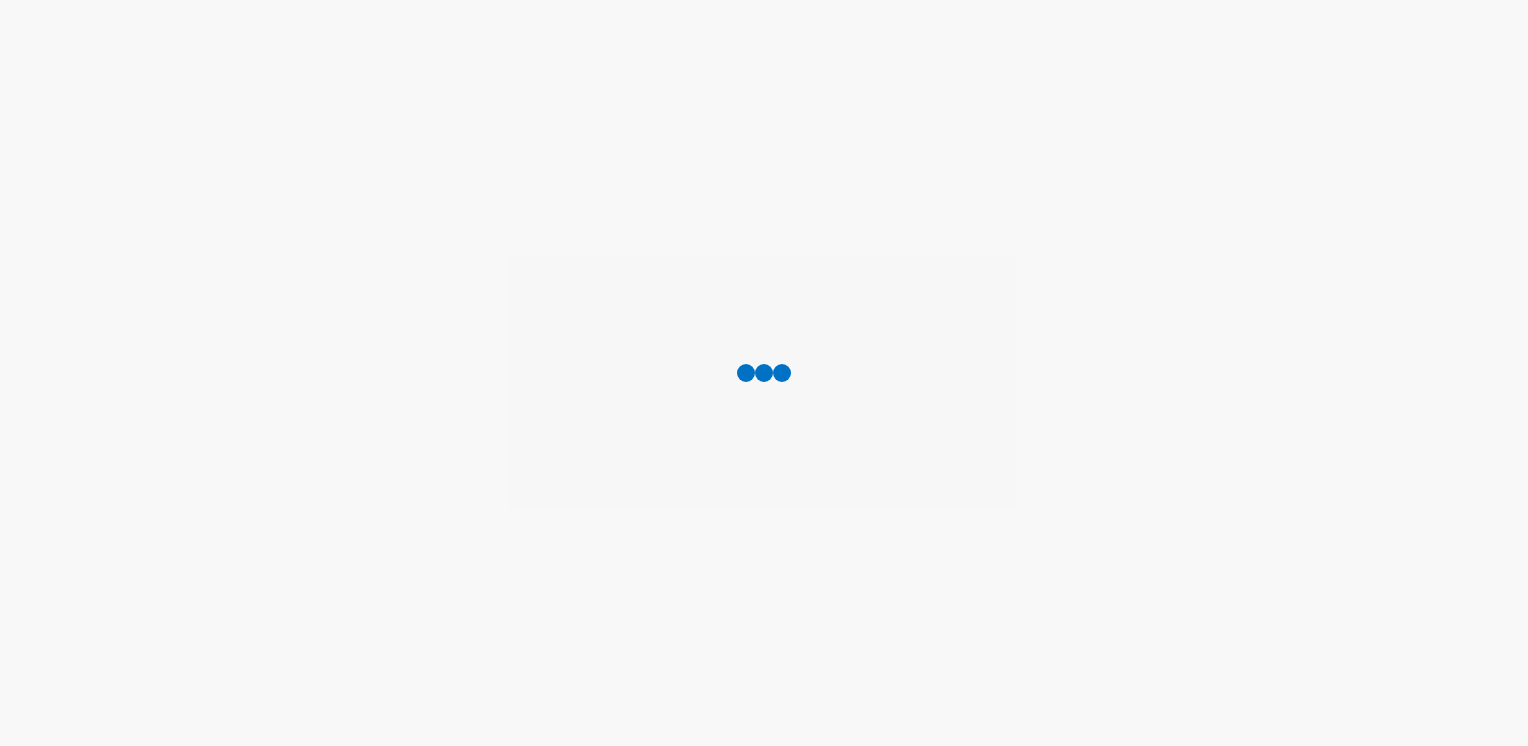scroll, scrollTop: 0, scrollLeft: 0, axis: both 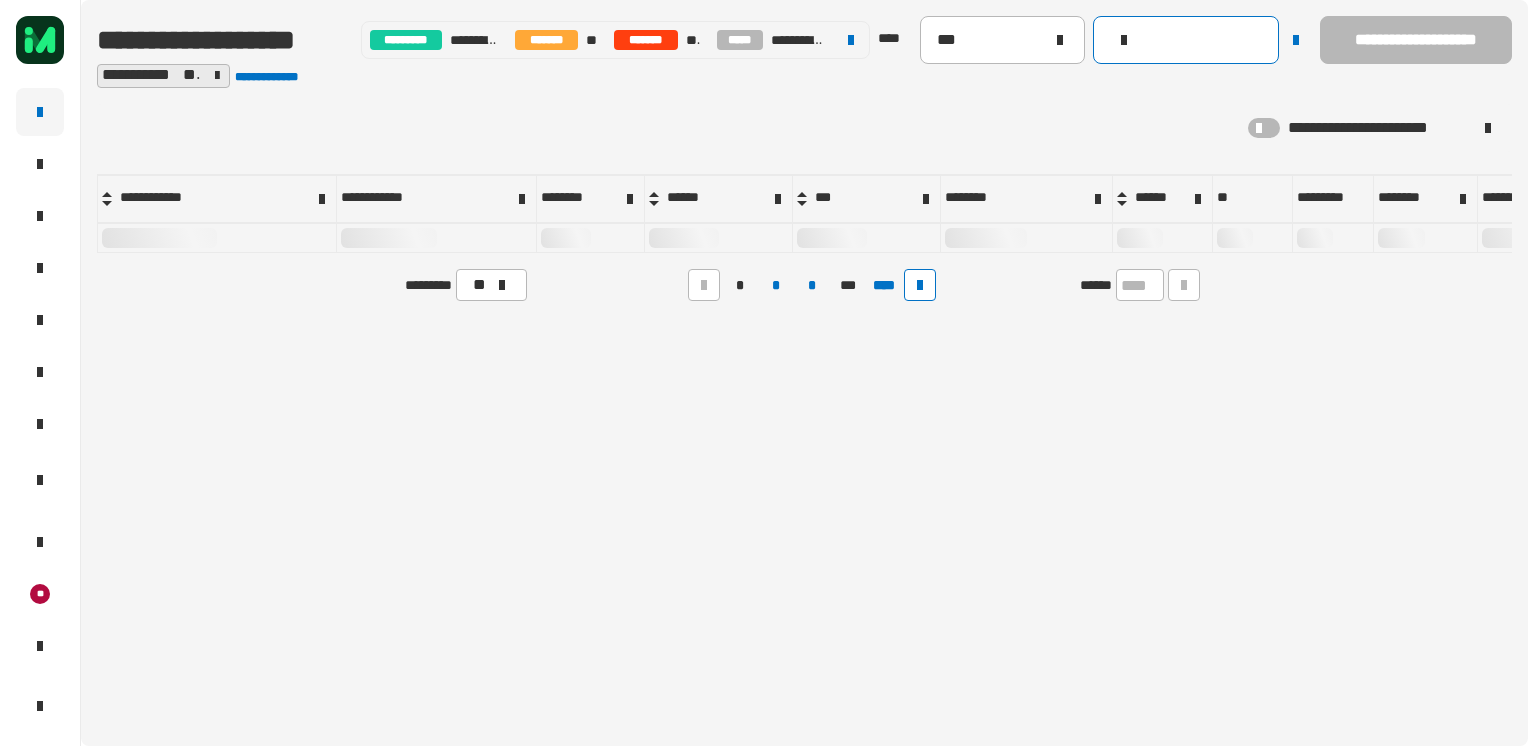 click 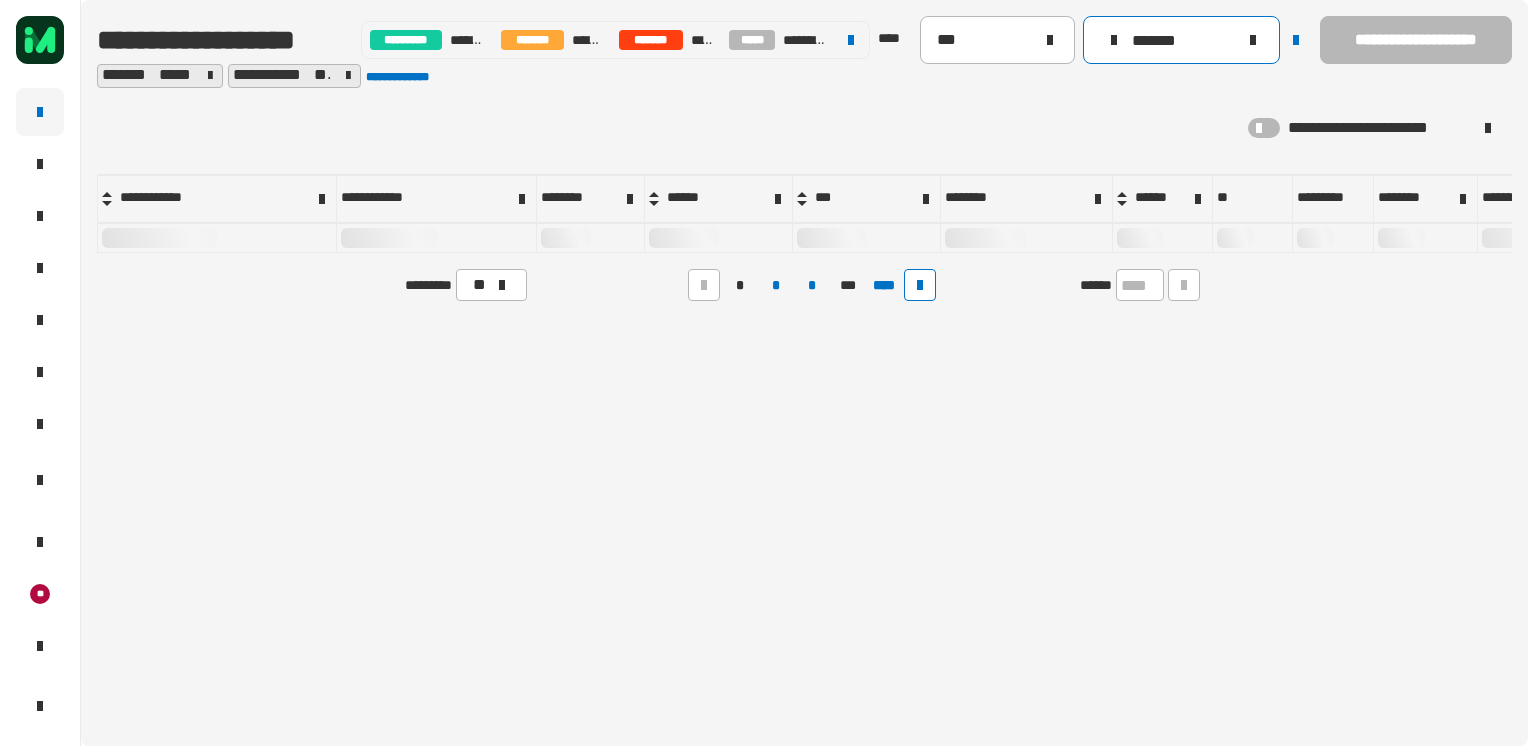type on "*******" 